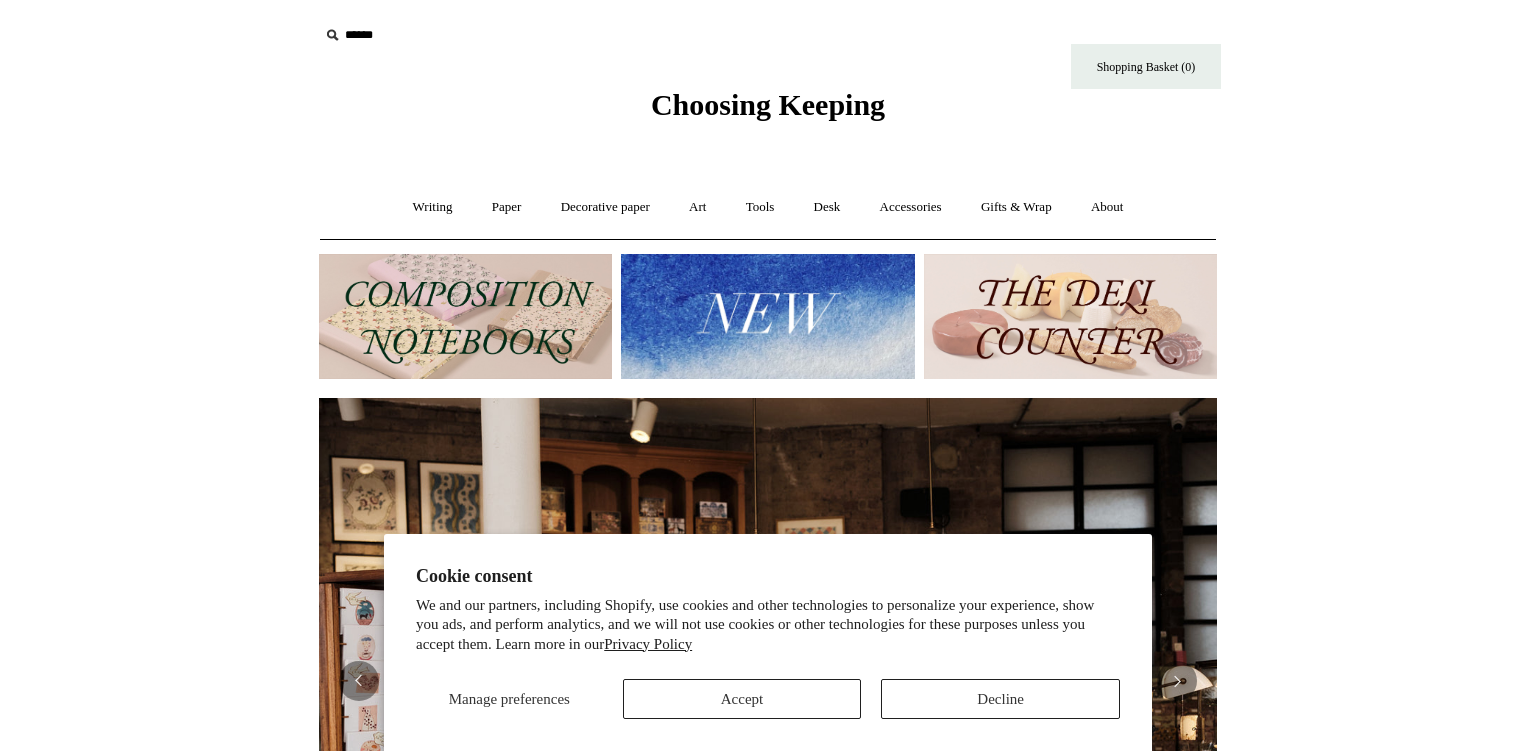 scroll, scrollTop: 0, scrollLeft: 0, axis: both 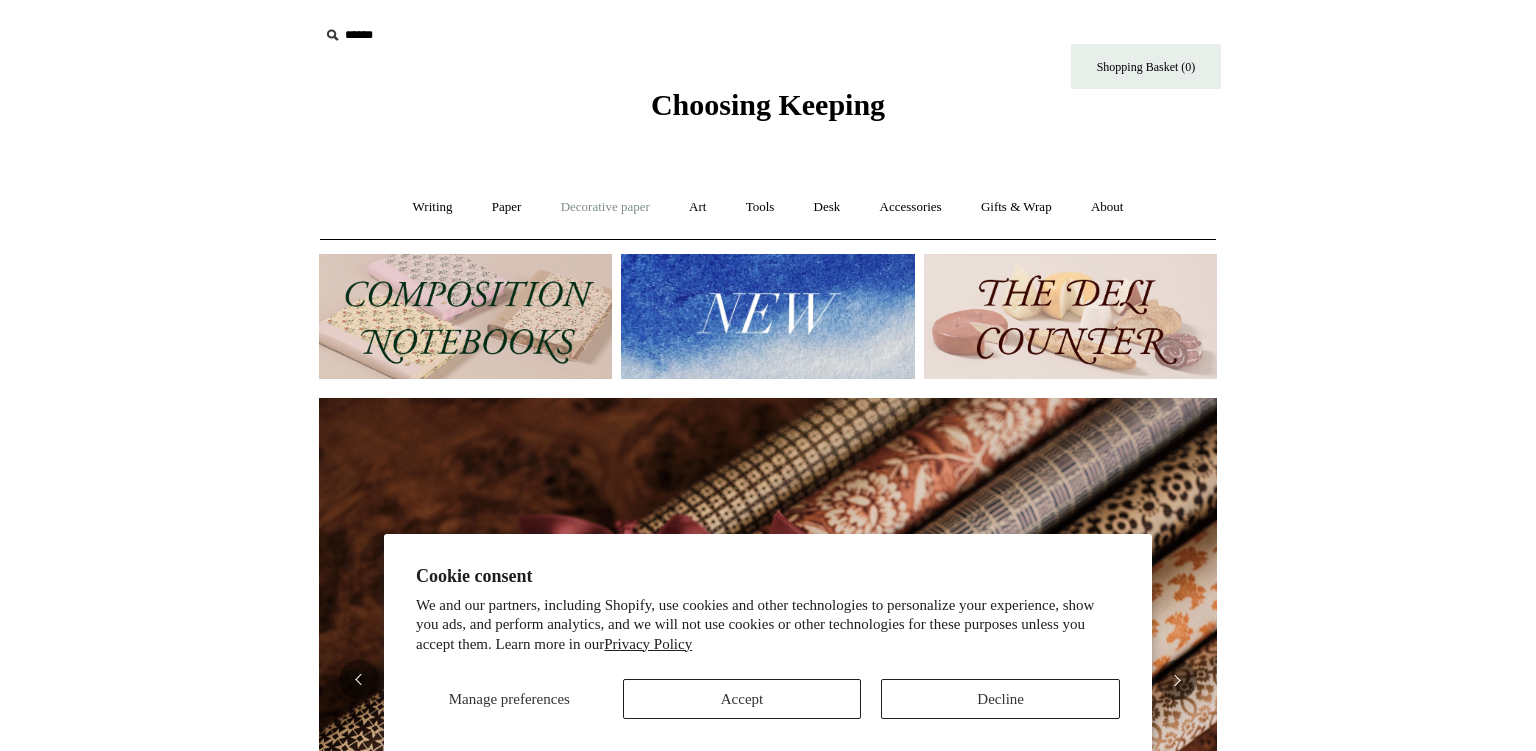 click on "Decorative paper +" at bounding box center (605, 207) 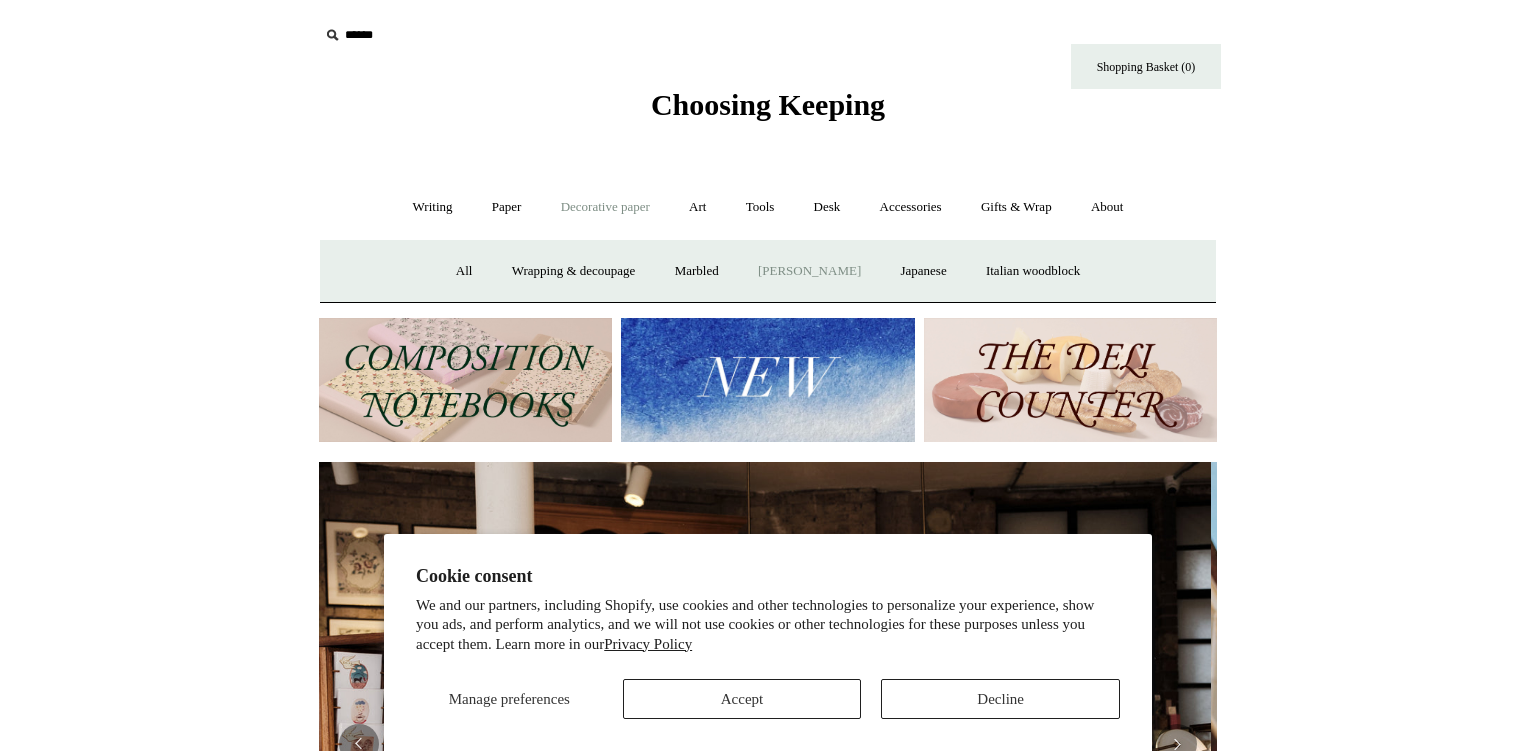 scroll, scrollTop: 0, scrollLeft: 0, axis: both 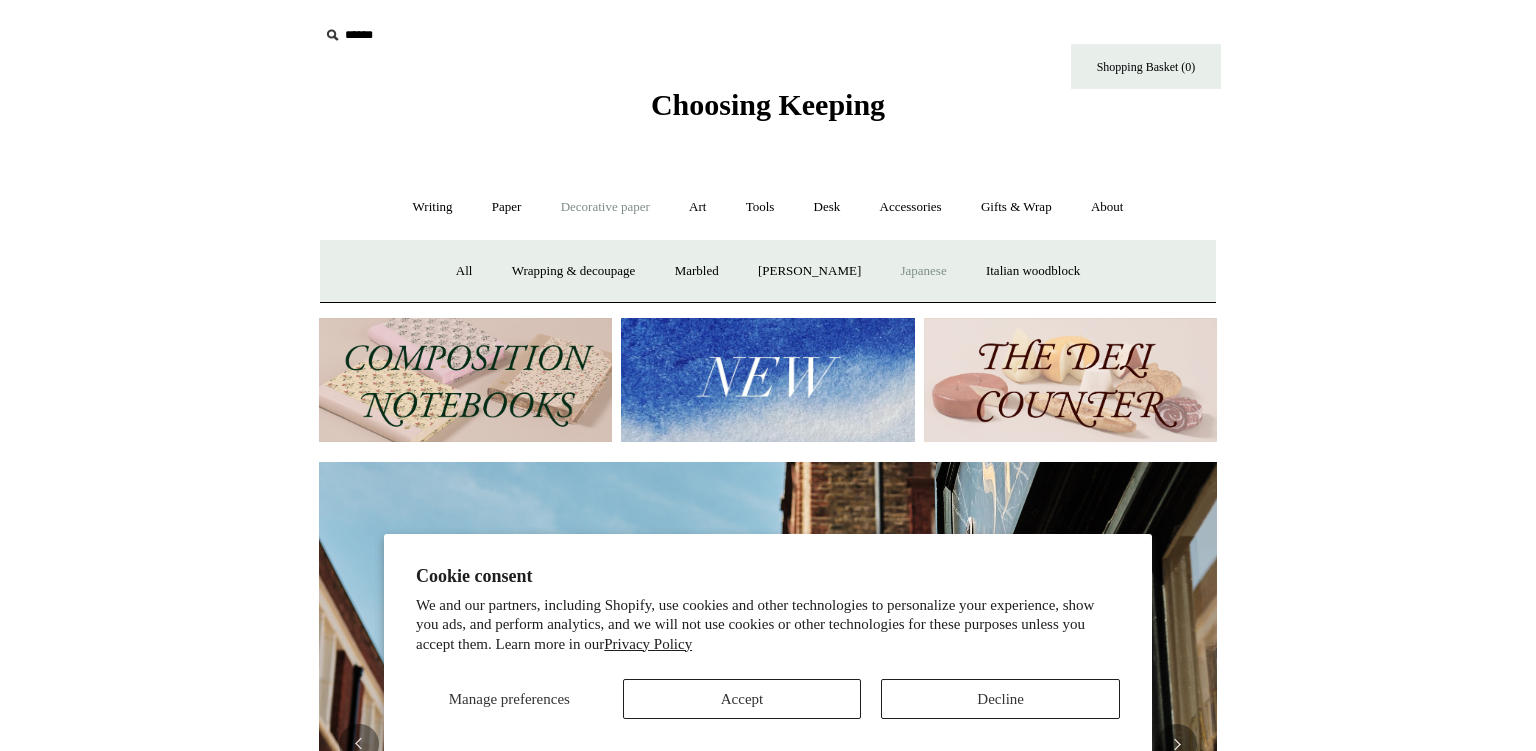click on "Japanese" at bounding box center [923, 271] 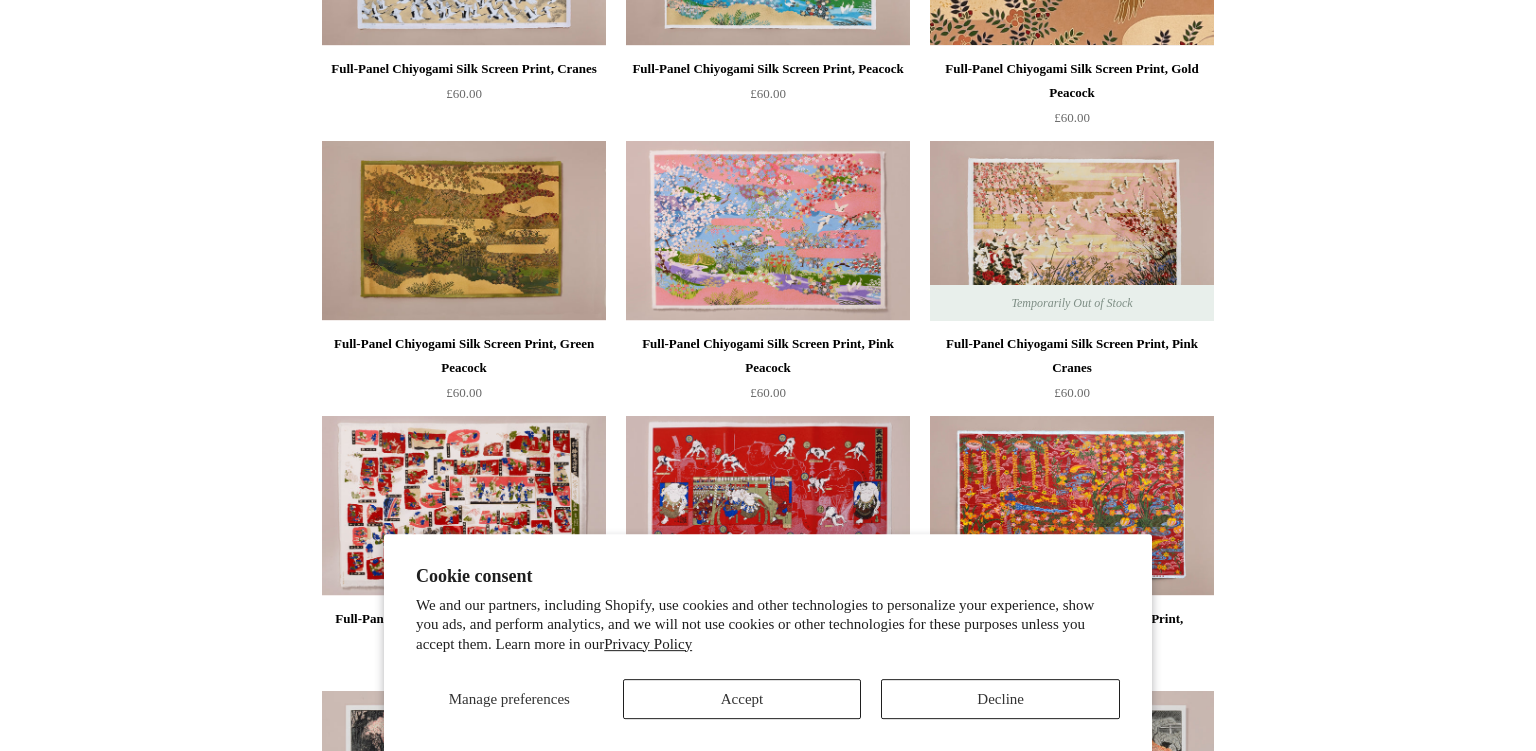 scroll, scrollTop: 422, scrollLeft: 0, axis: vertical 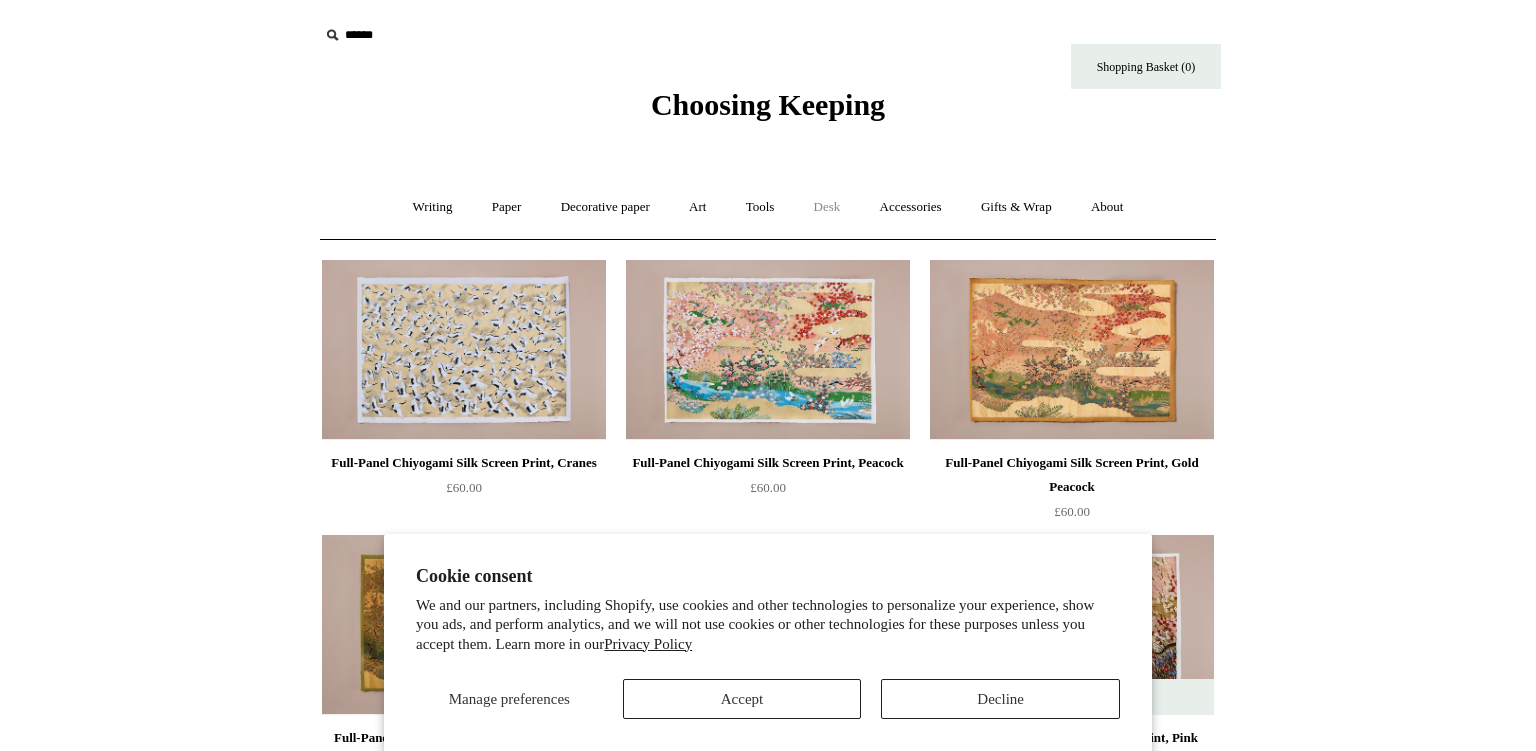click on "Desk +" at bounding box center [827, 207] 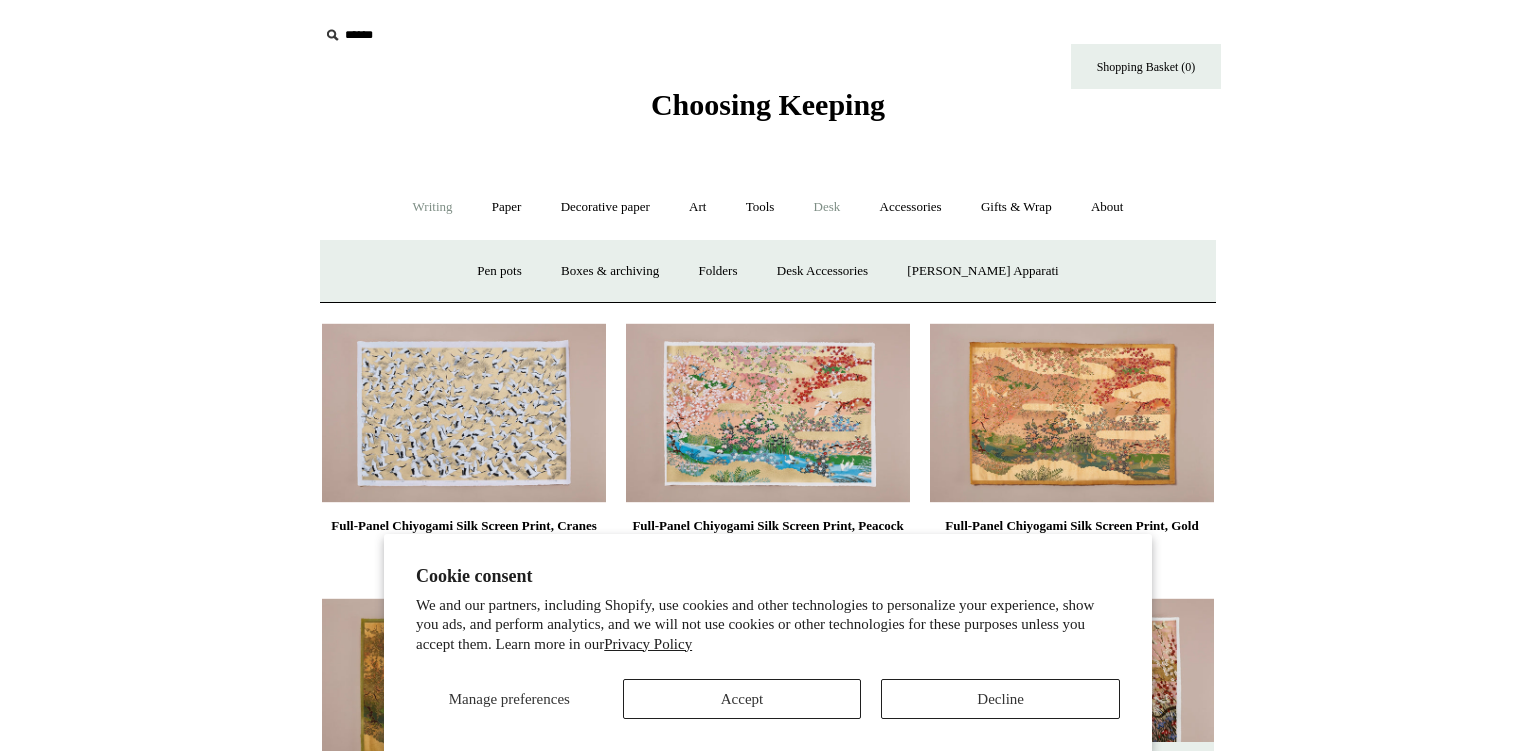 click on "Writing +" at bounding box center (433, 207) 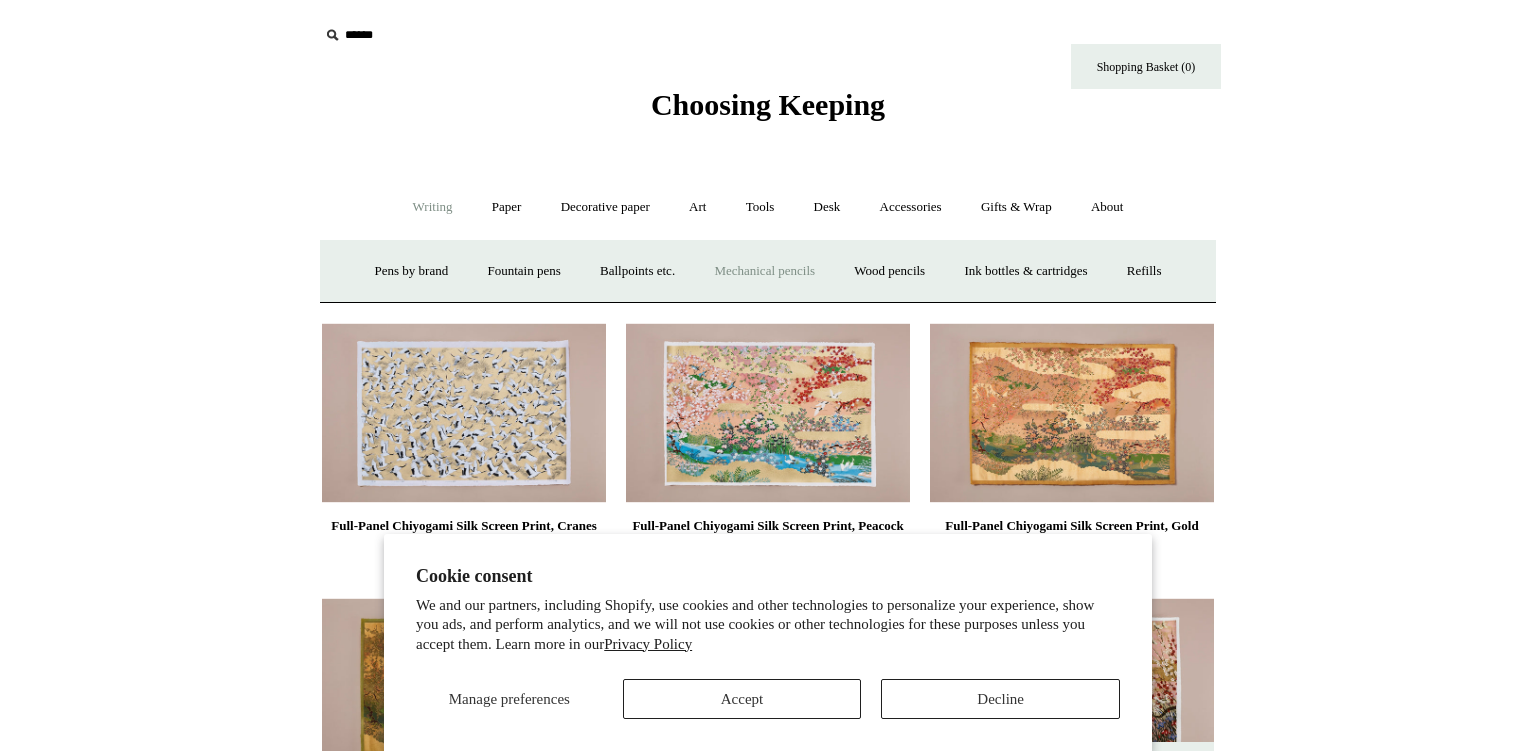 click on "Mechanical pencils +" at bounding box center [764, 271] 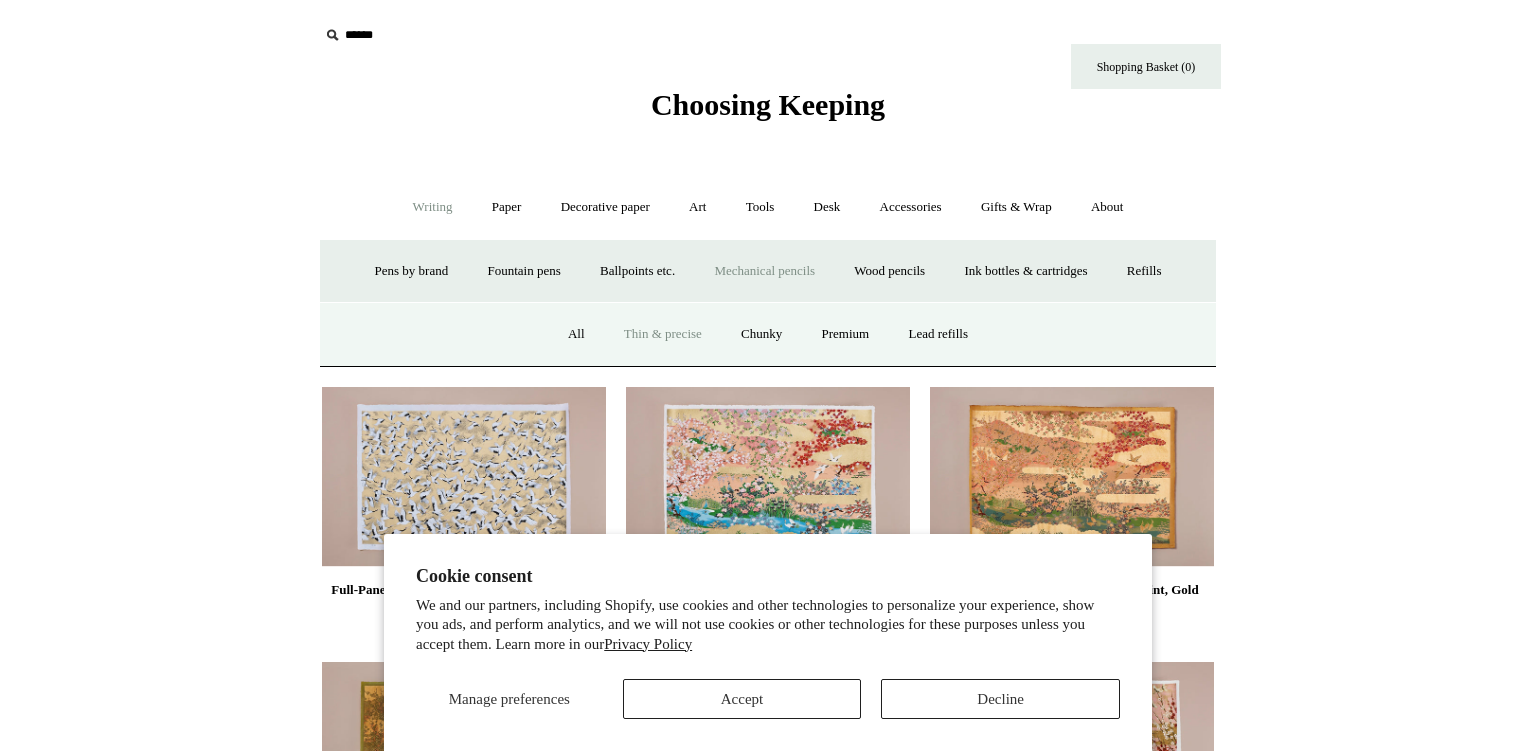 click on "Thin & precise" at bounding box center [663, 334] 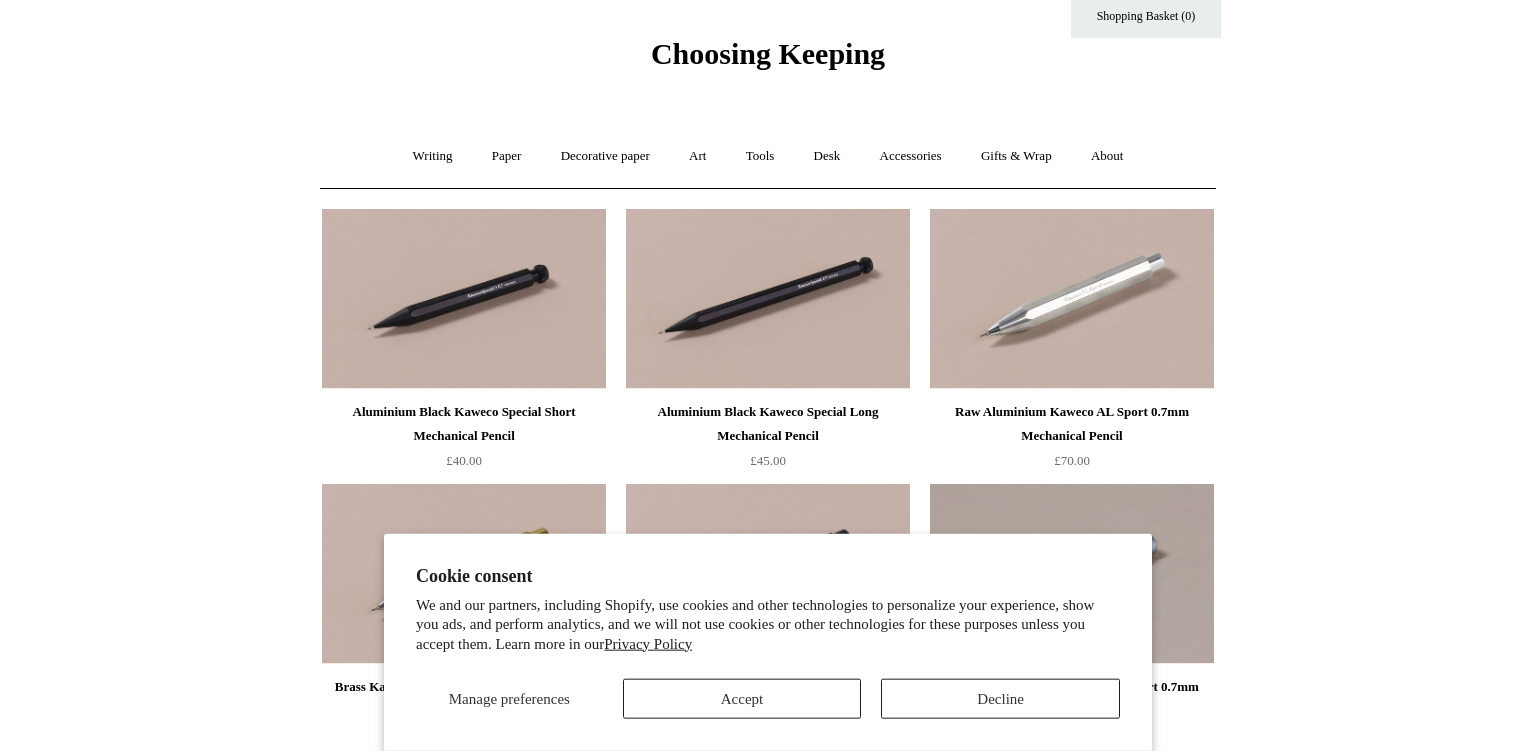 scroll, scrollTop: 0, scrollLeft: 0, axis: both 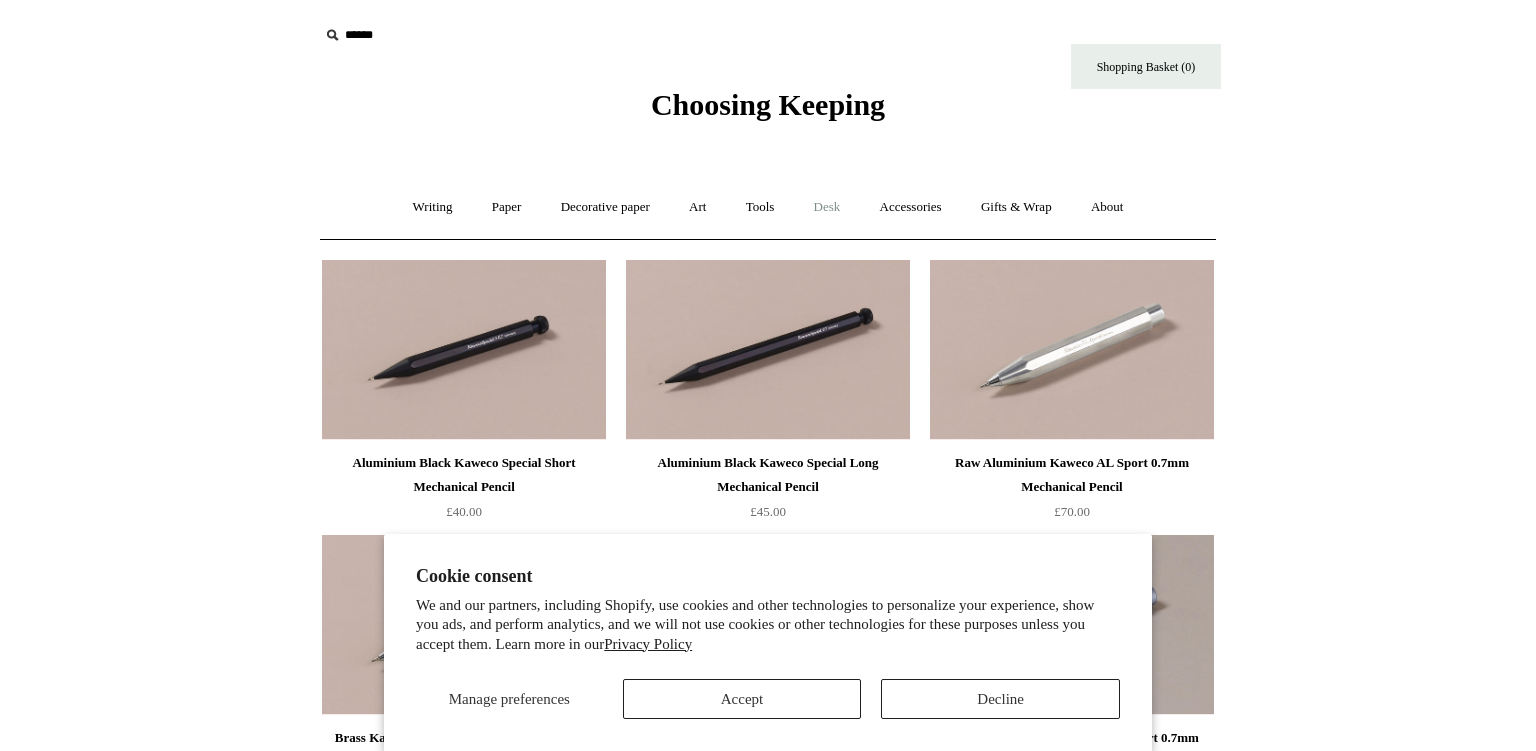 click on "Desk +" at bounding box center [827, 207] 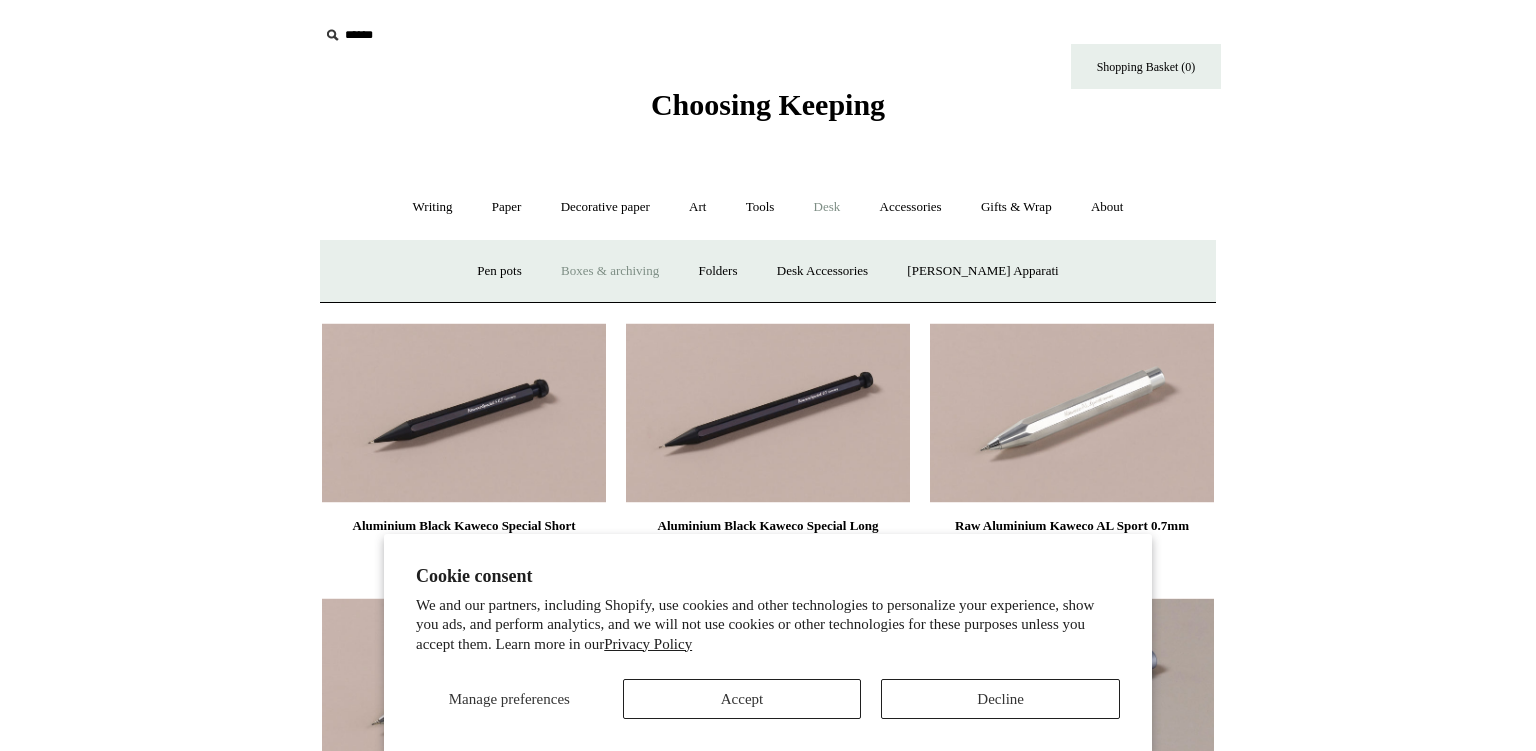 click on "Boxes & archiving" at bounding box center [610, 271] 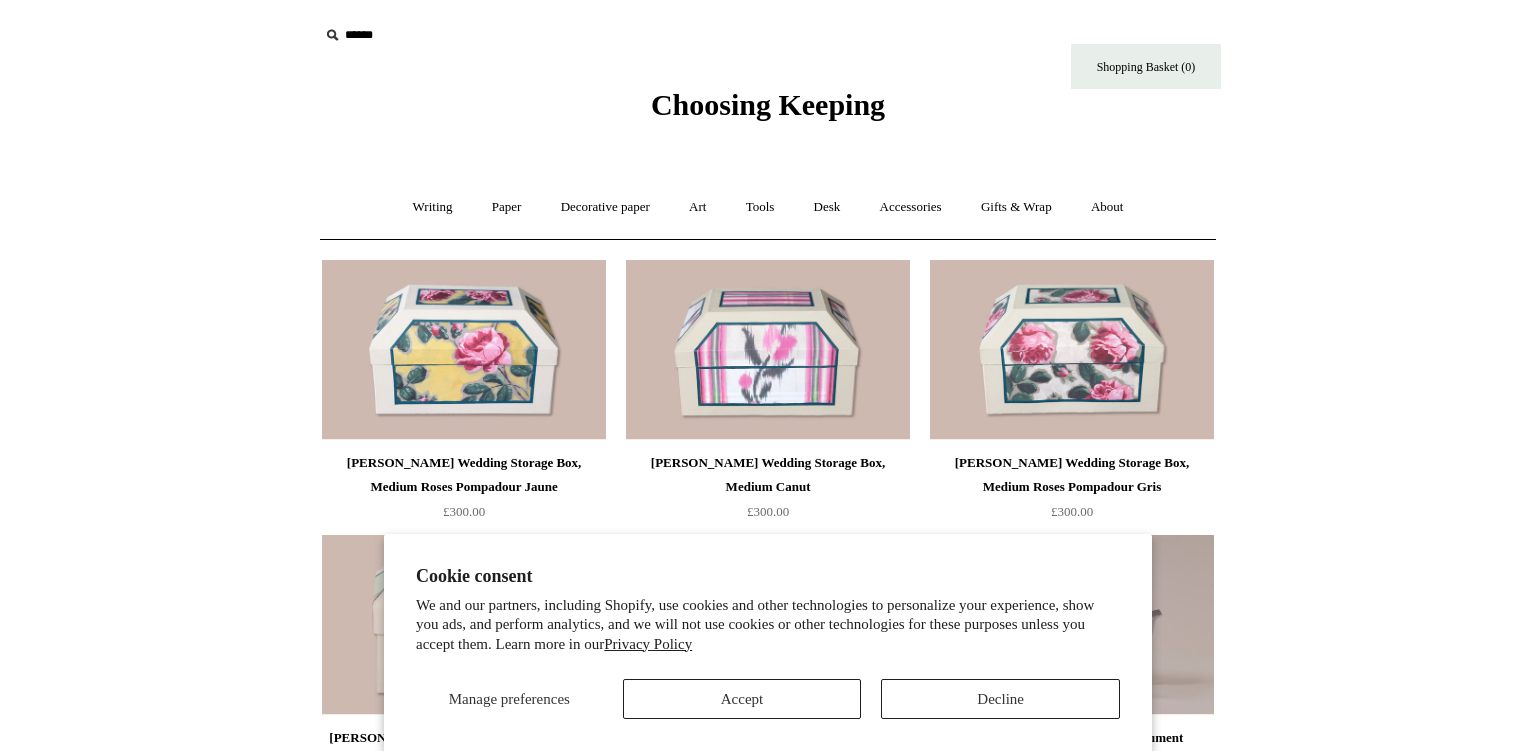 scroll, scrollTop: 105, scrollLeft: 0, axis: vertical 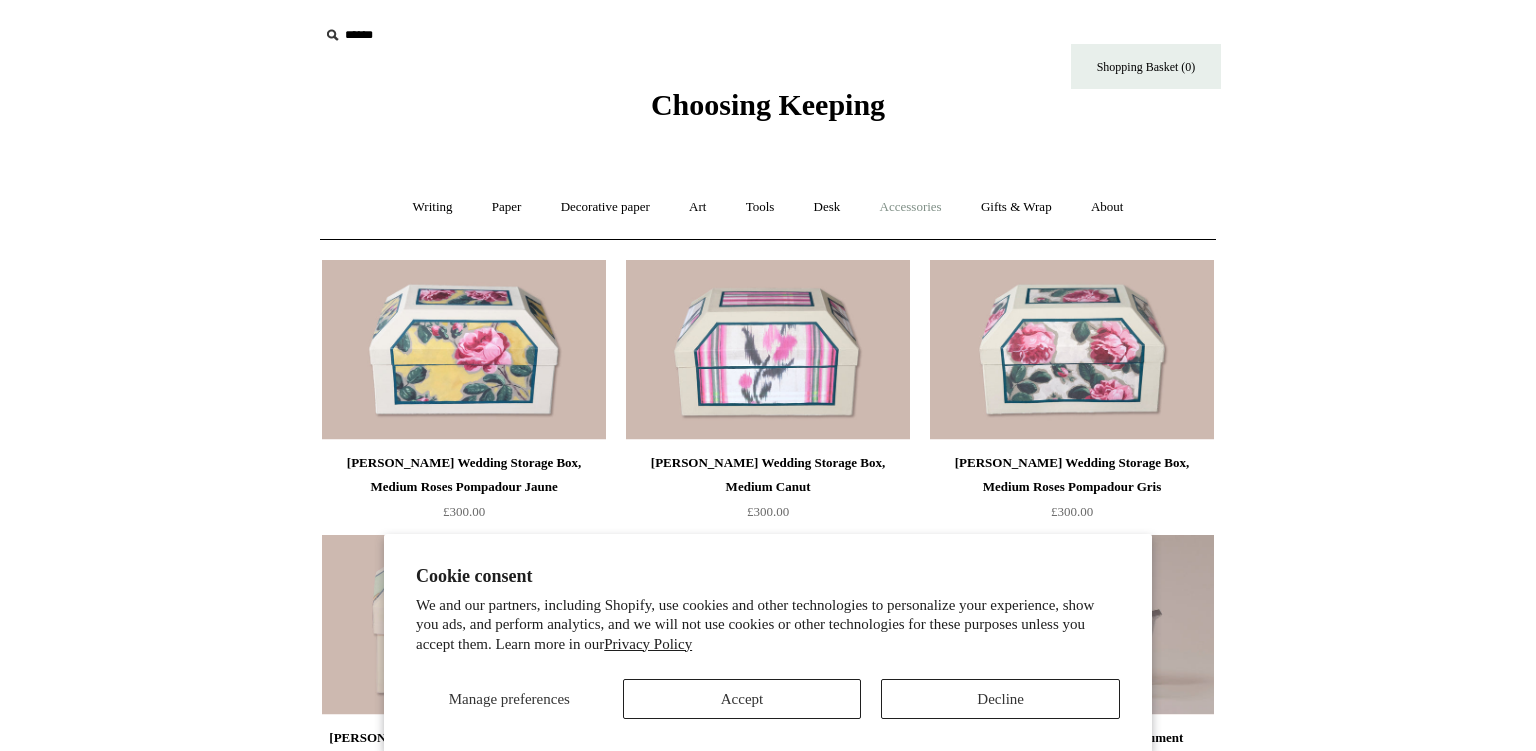 click on "Accessories +" at bounding box center [911, 207] 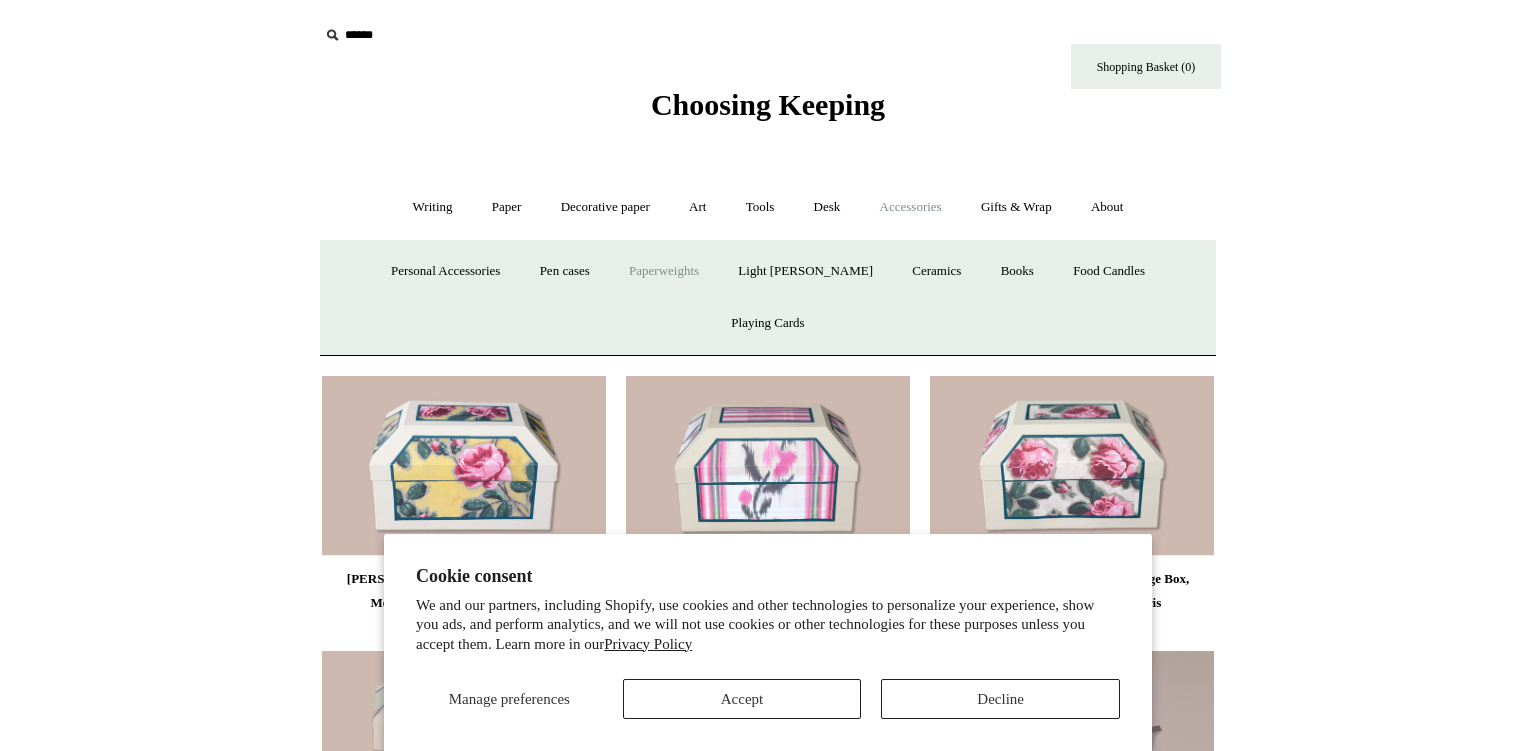 click on "Paperweights +" at bounding box center [664, 271] 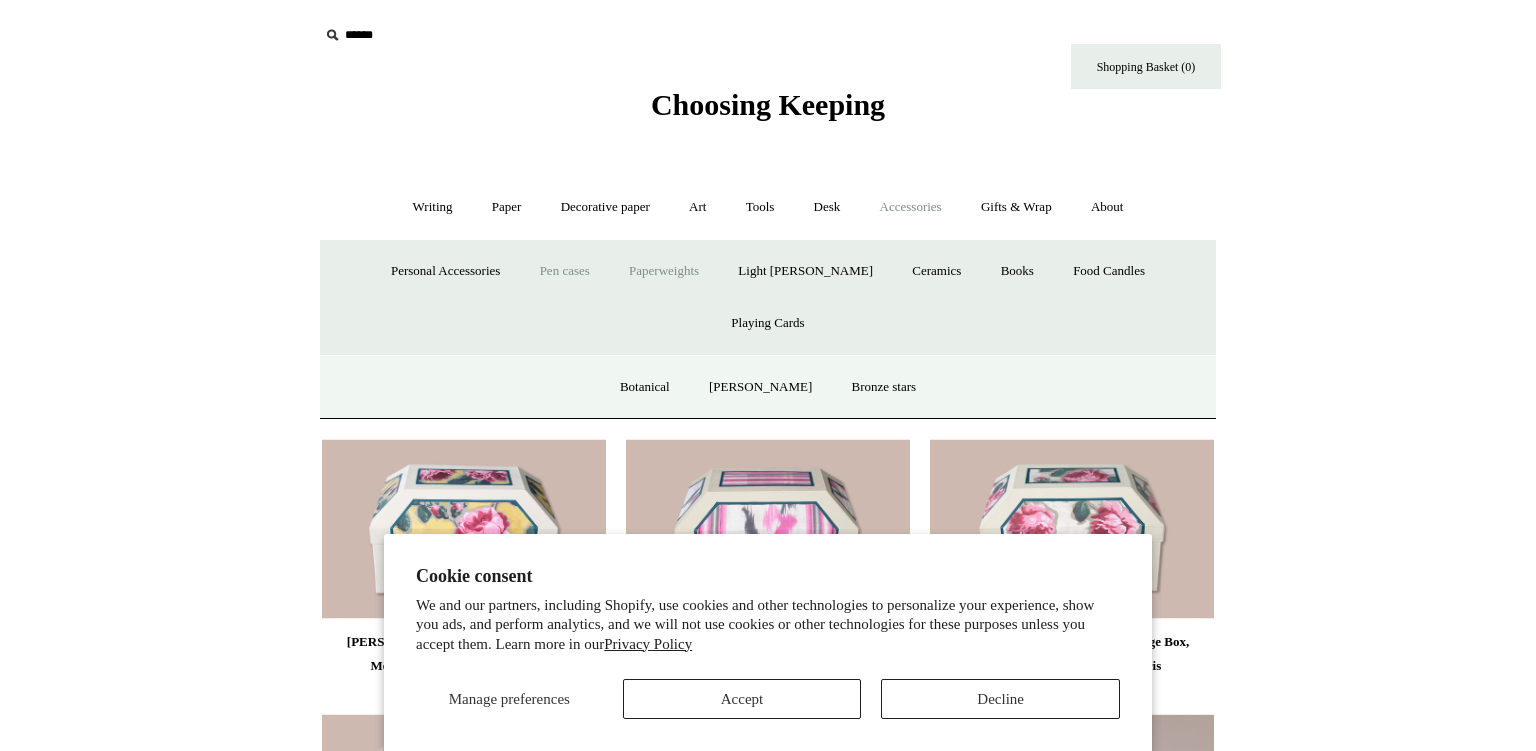 click on "Pen cases" at bounding box center (565, 271) 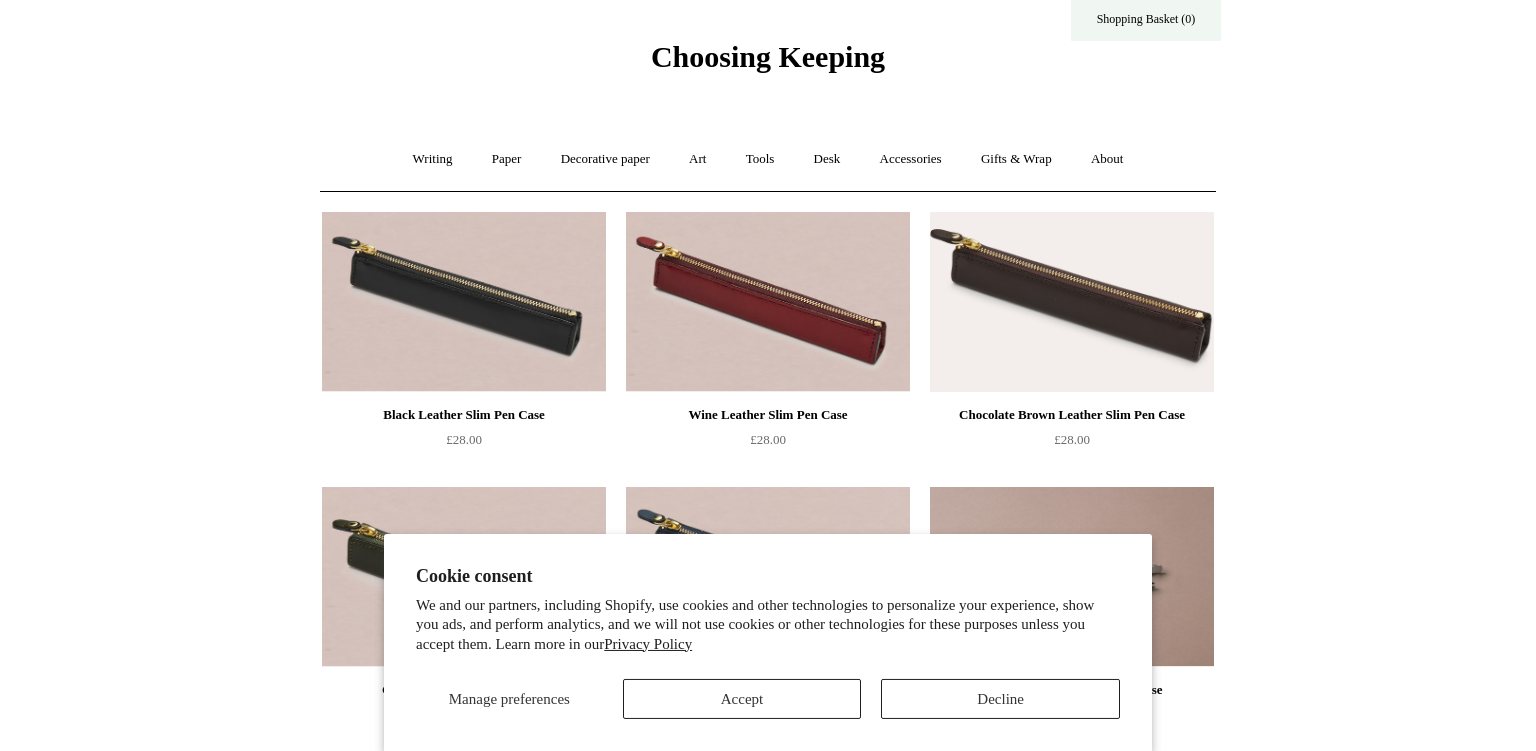 scroll, scrollTop: 0, scrollLeft: 0, axis: both 